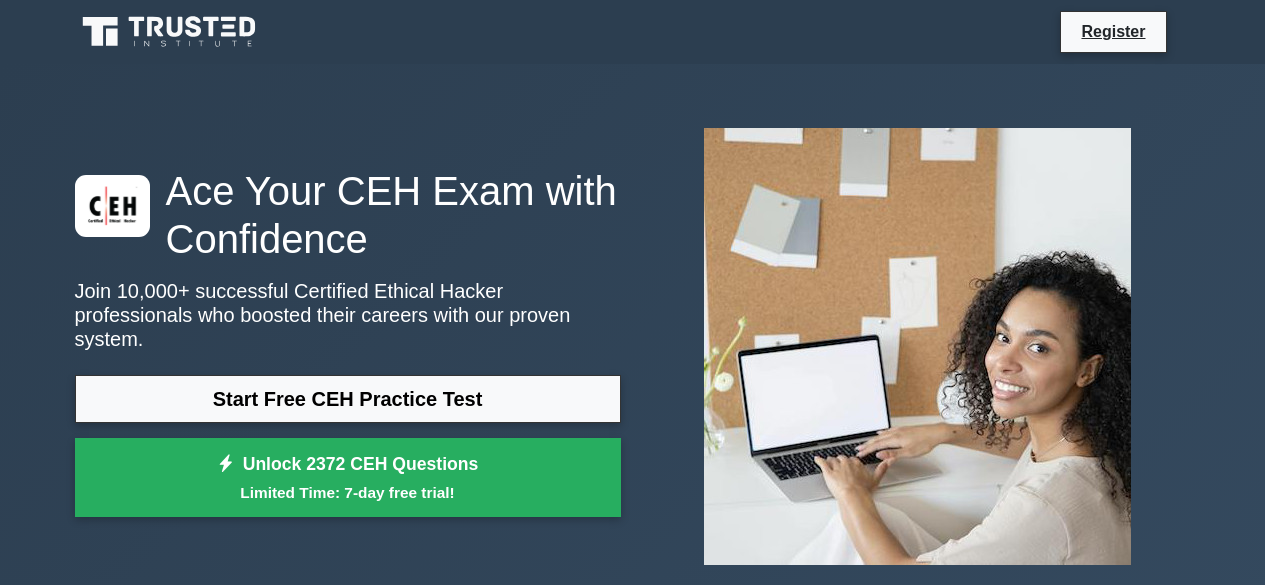 scroll, scrollTop: 0, scrollLeft: 0, axis: both 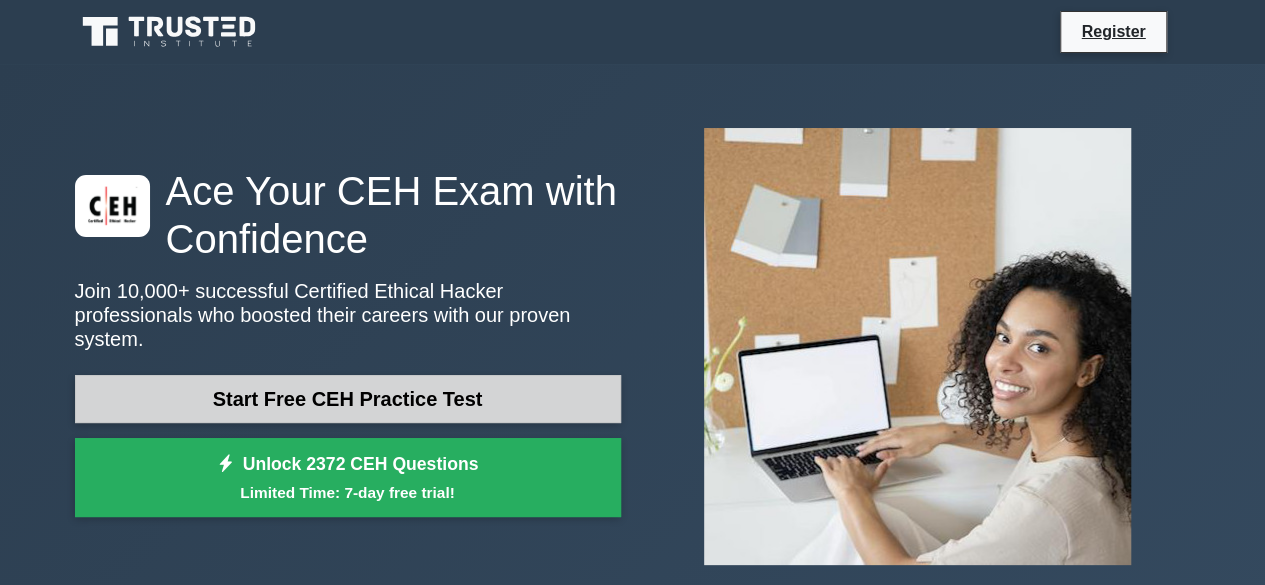 click on "Start Free CEH Practice Test" at bounding box center (348, 399) 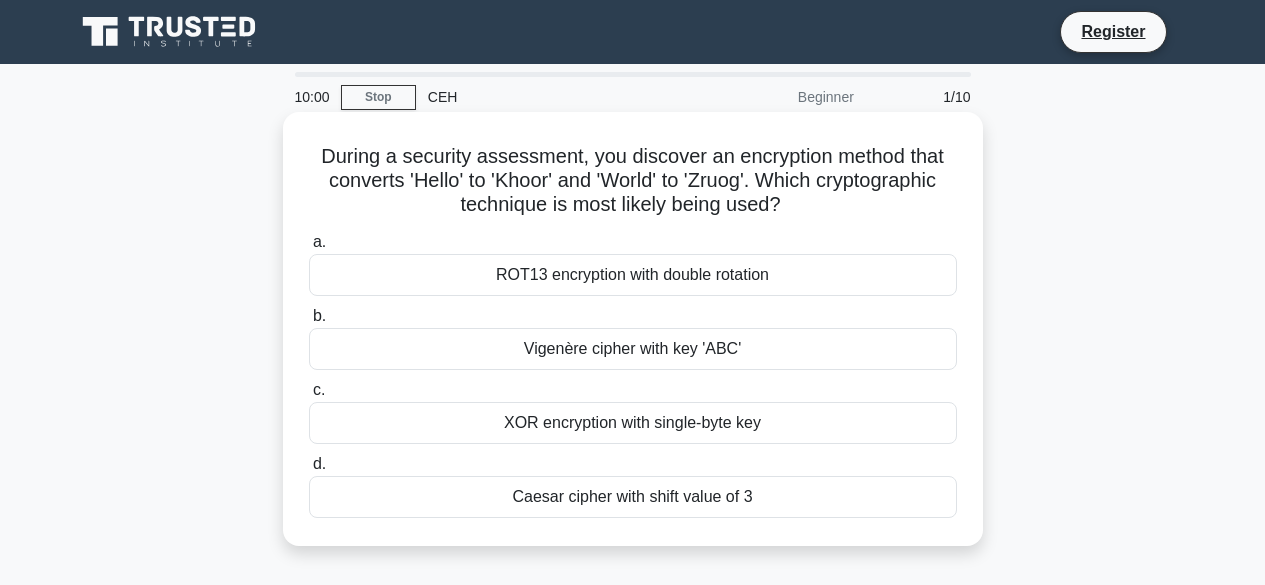 scroll, scrollTop: 0, scrollLeft: 0, axis: both 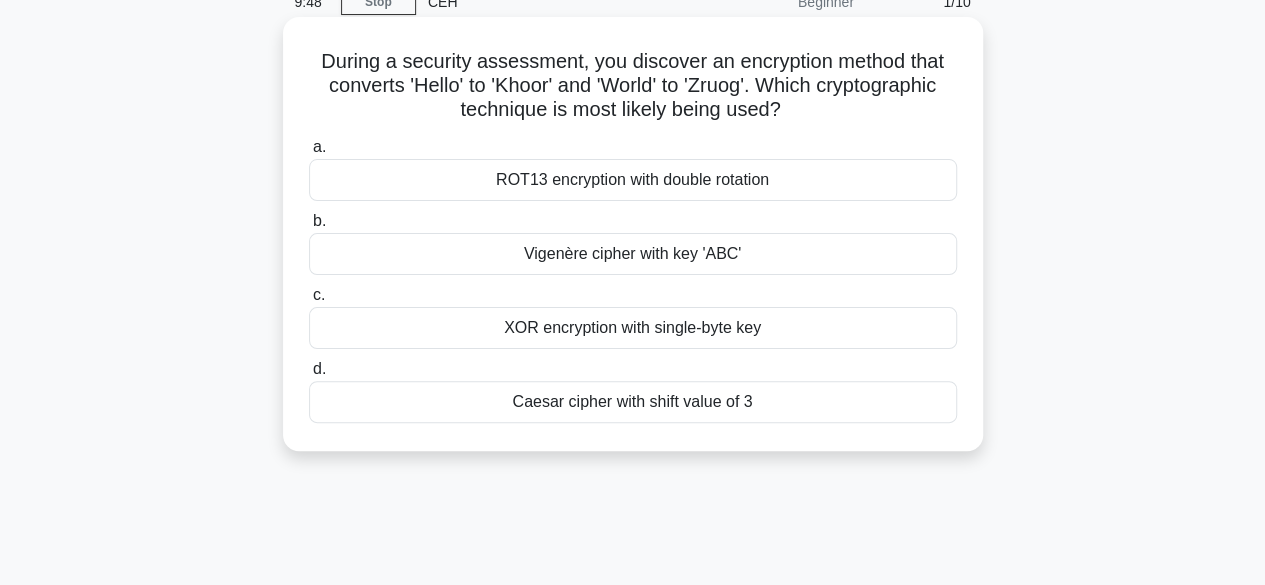 click on "ROT13 encryption with double rotation" at bounding box center [633, 180] 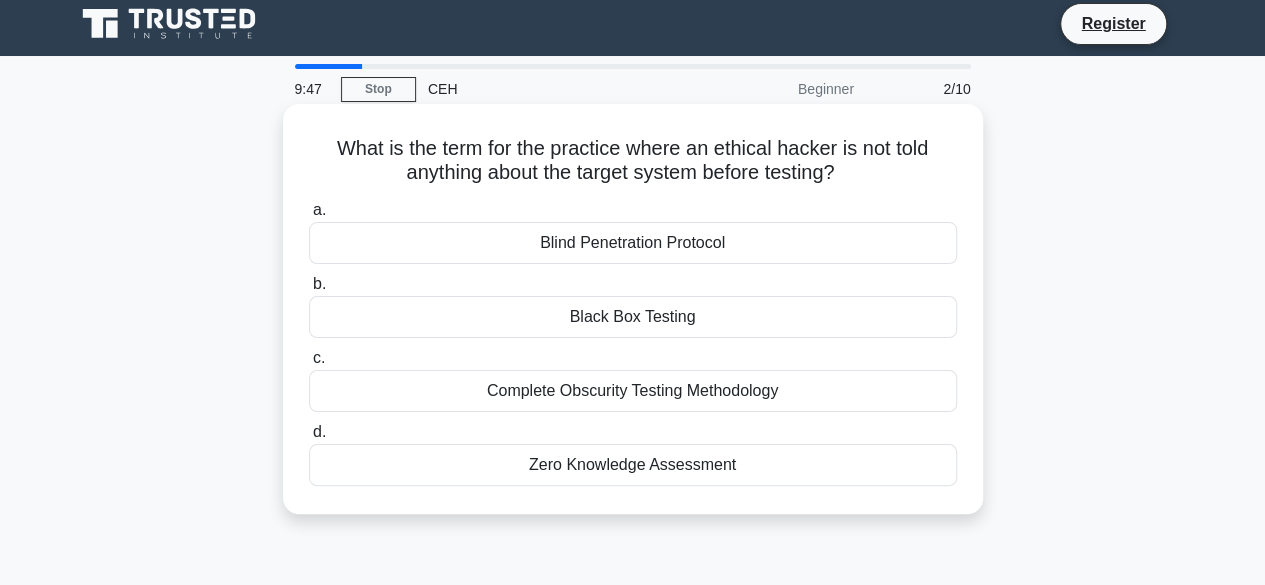 scroll, scrollTop: 0, scrollLeft: 0, axis: both 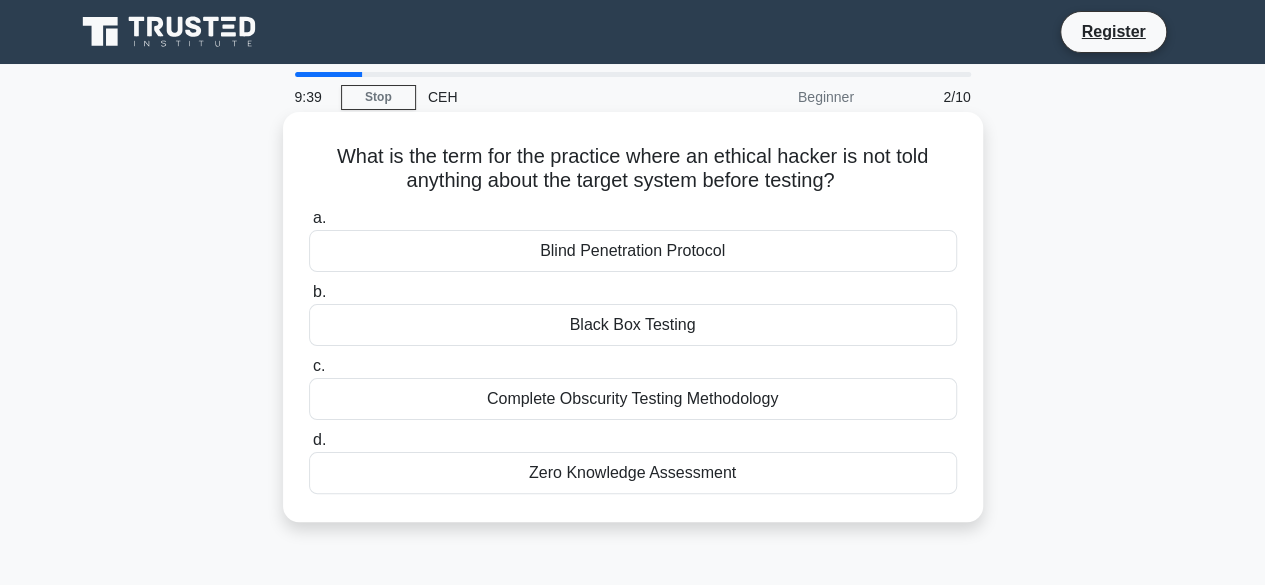click on "Black Box Testing" at bounding box center [633, 325] 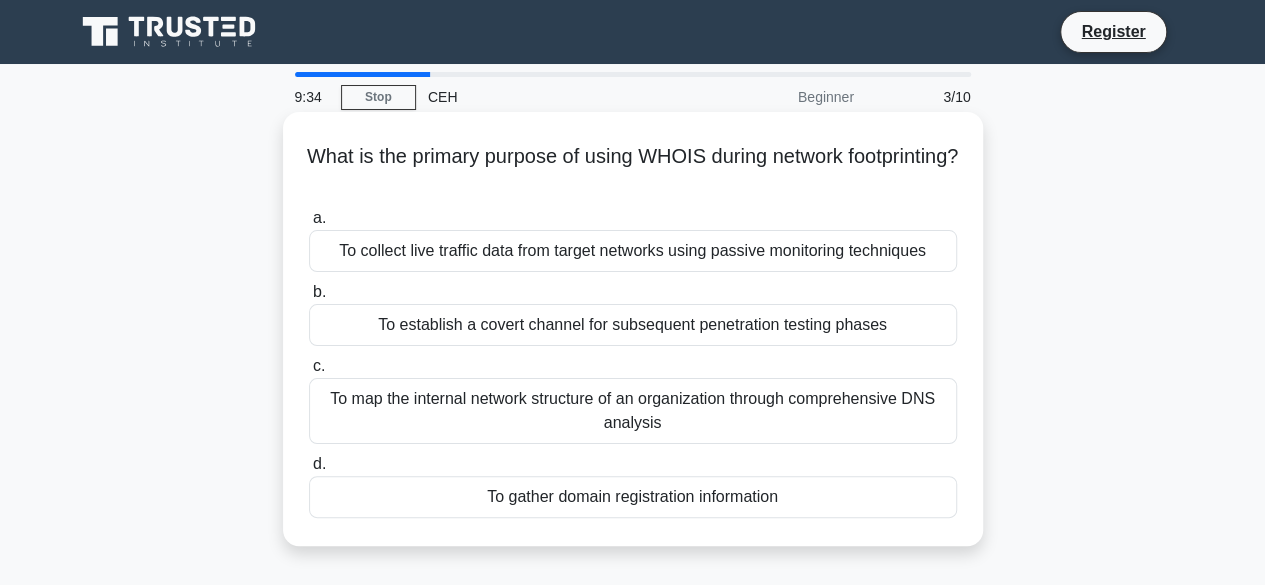click on "To collect live traffic data from target networks using passive monitoring techniques" at bounding box center [633, 251] 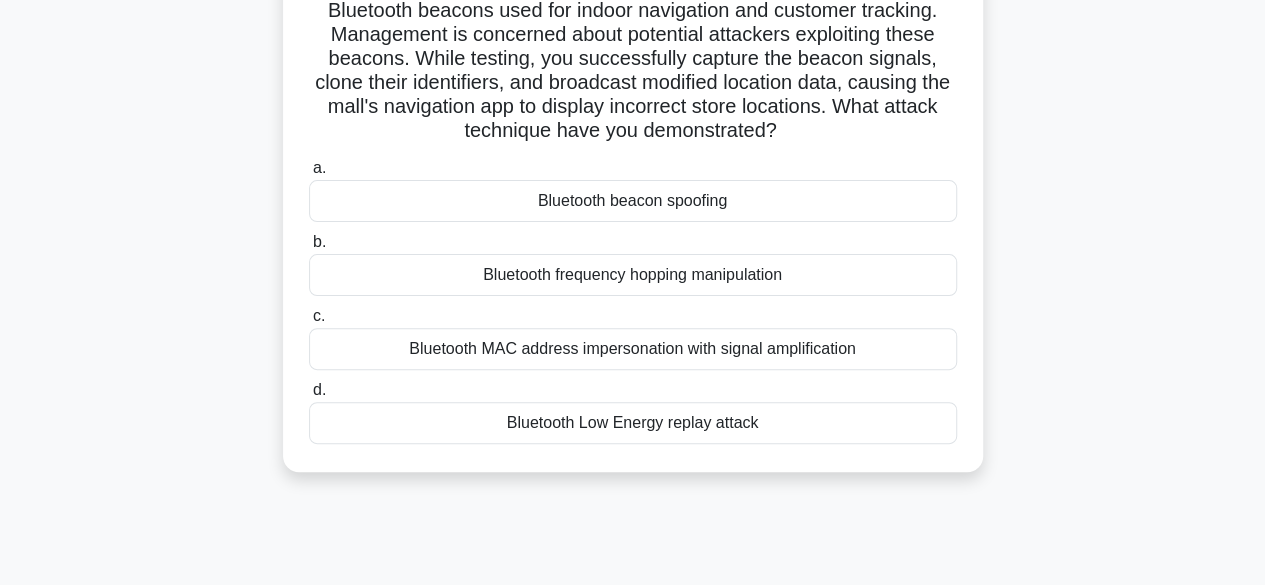 scroll, scrollTop: 300, scrollLeft: 0, axis: vertical 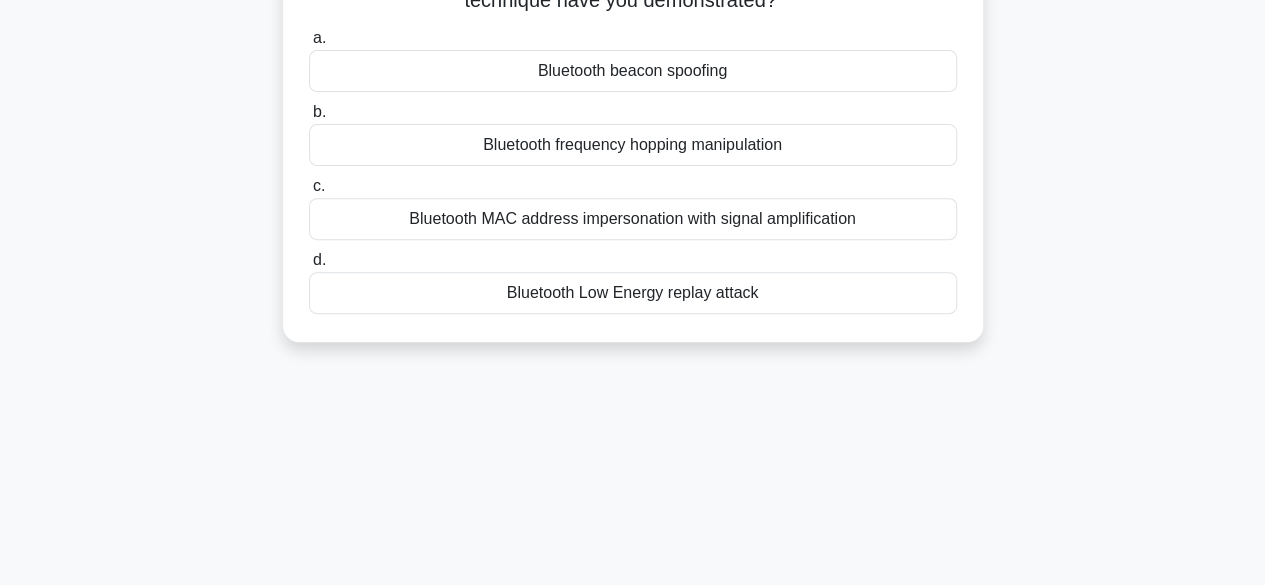 click on "Bluetooth Low Energy replay attack" at bounding box center [633, 293] 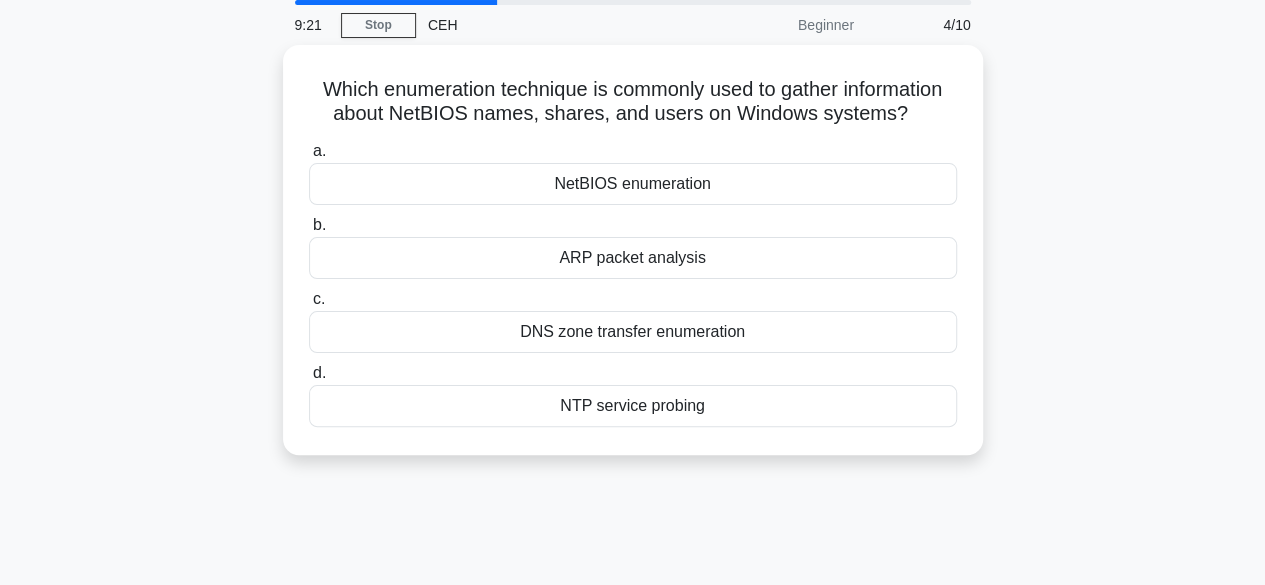 scroll, scrollTop: 0, scrollLeft: 0, axis: both 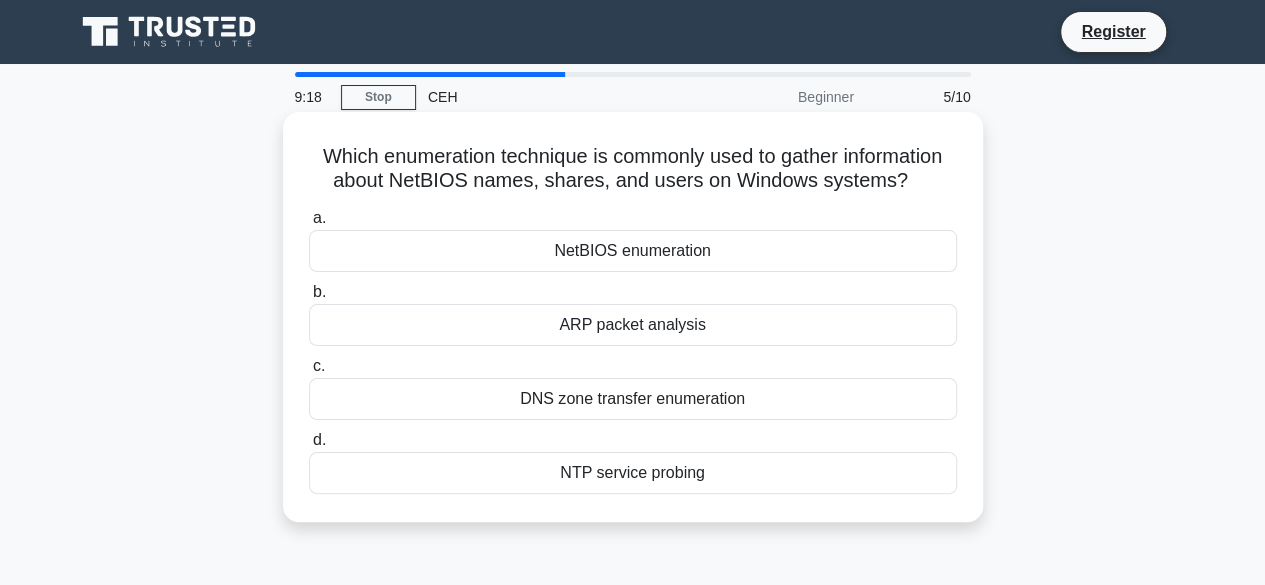 click on "NetBIOS enumeration" at bounding box center (633, 251) 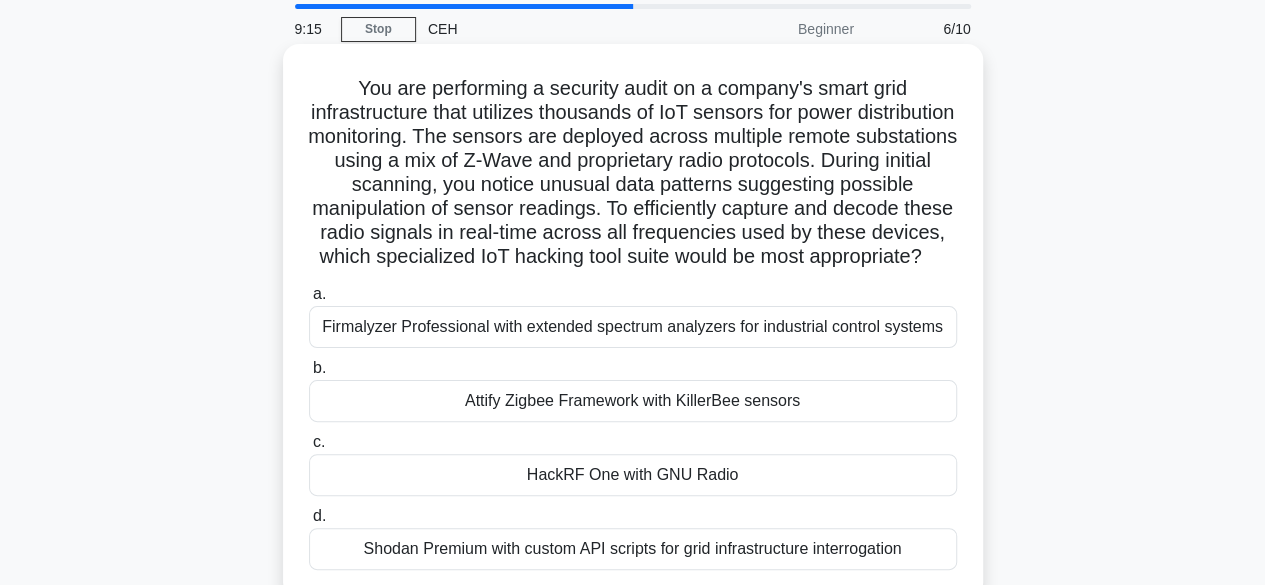 scroll, scrollTop: 100, scrollLeft: 0, axis: vertical 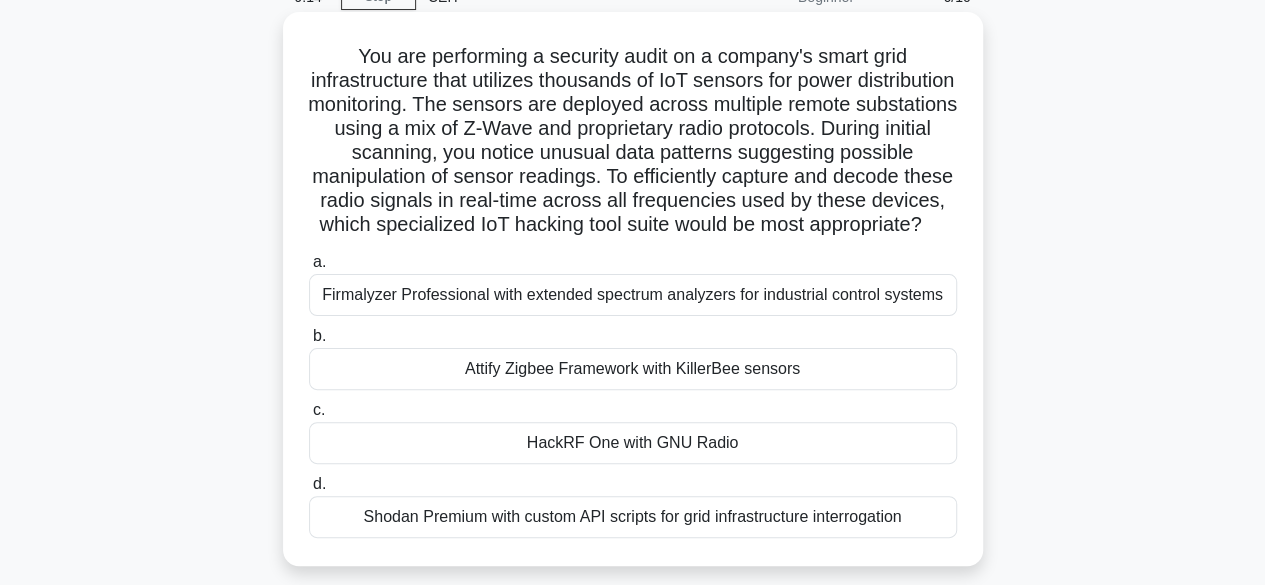 click on "Attify Zigbee Framework with KillerBee sensors" at bounding box center [633, 369] 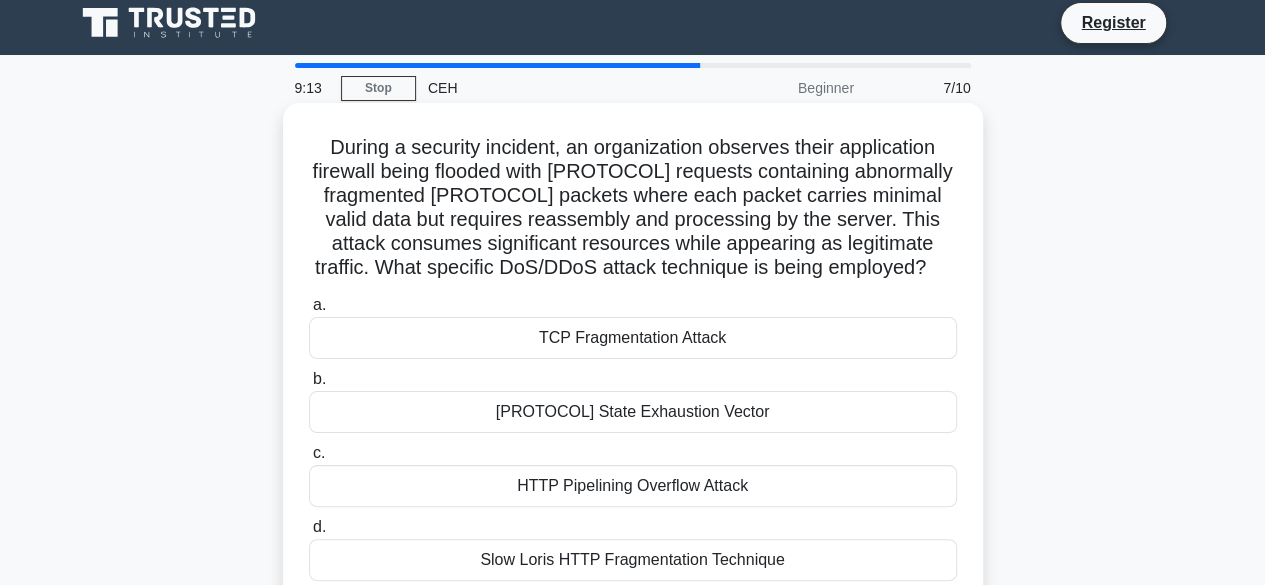 scroll, scrollTop: 0, scrollLeft: 0, axis: both 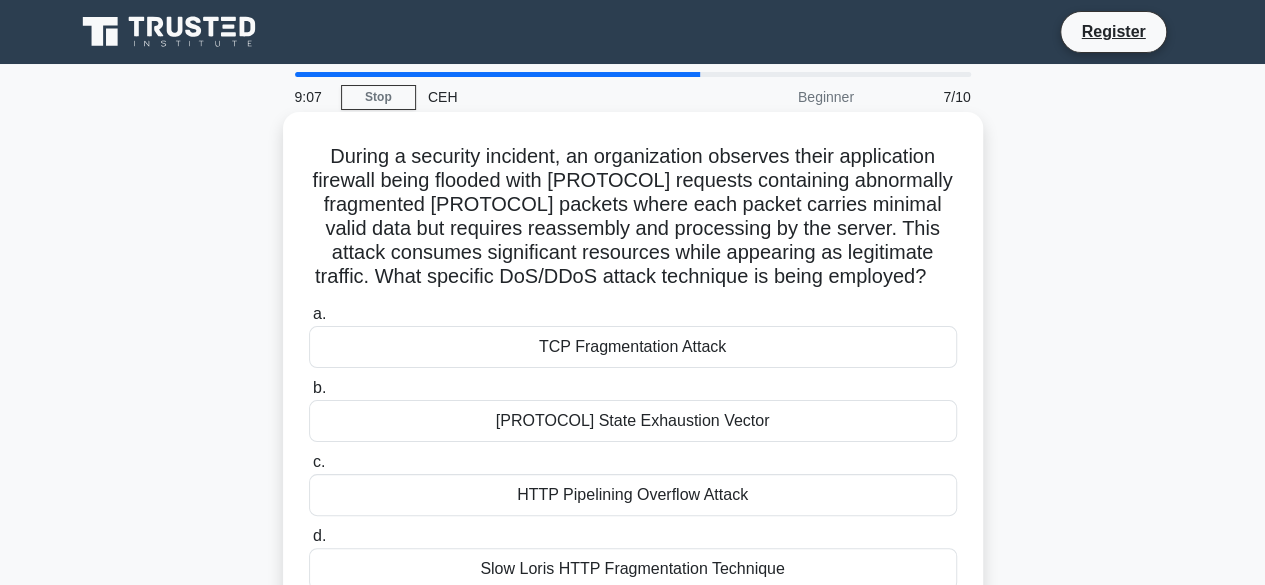 click on "TCP State Exhaustion Vector" at bounding box center (633, 421) 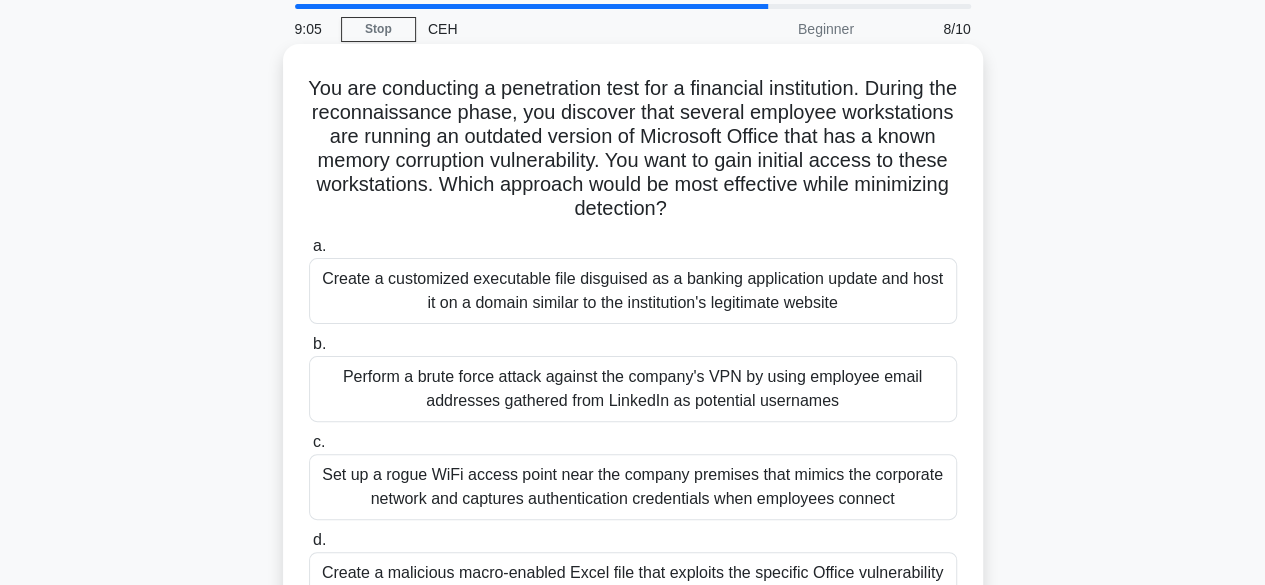 scroll, scrollTop: 100, scrollLeft: 0, axis: vertical 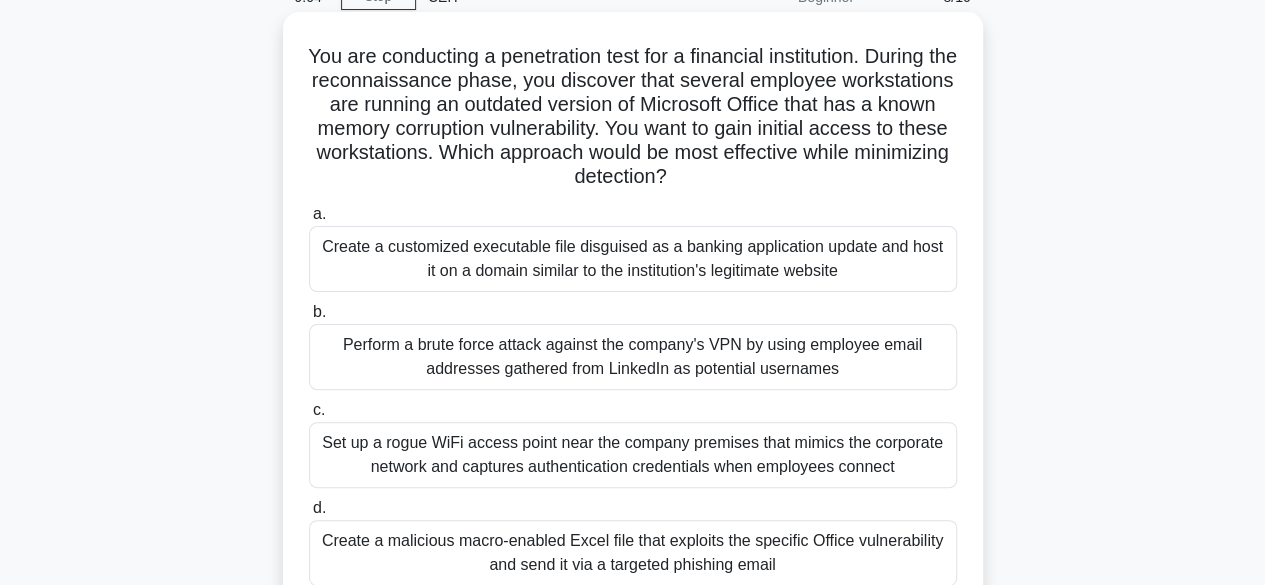 click on "Perform a brute force attack against the company's VPN by using employee email addresses gathered from LinkedIn as potential usernames" at bounding box center [633, 357] 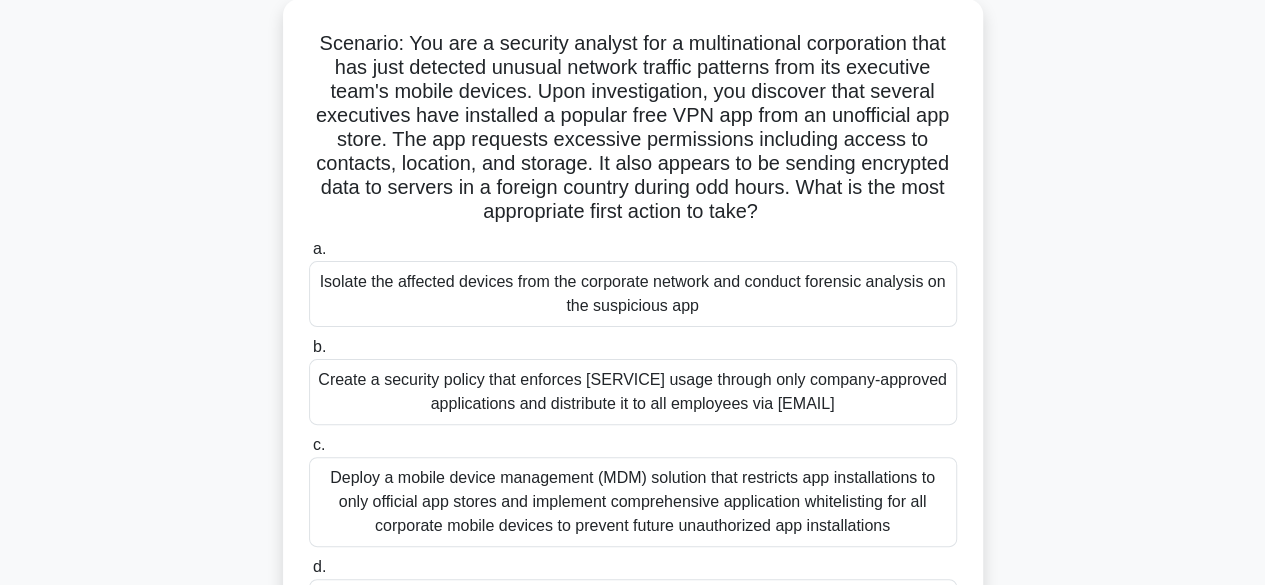 scroll, scrollTop: 300, scrollLeft: 0, axis: vertical 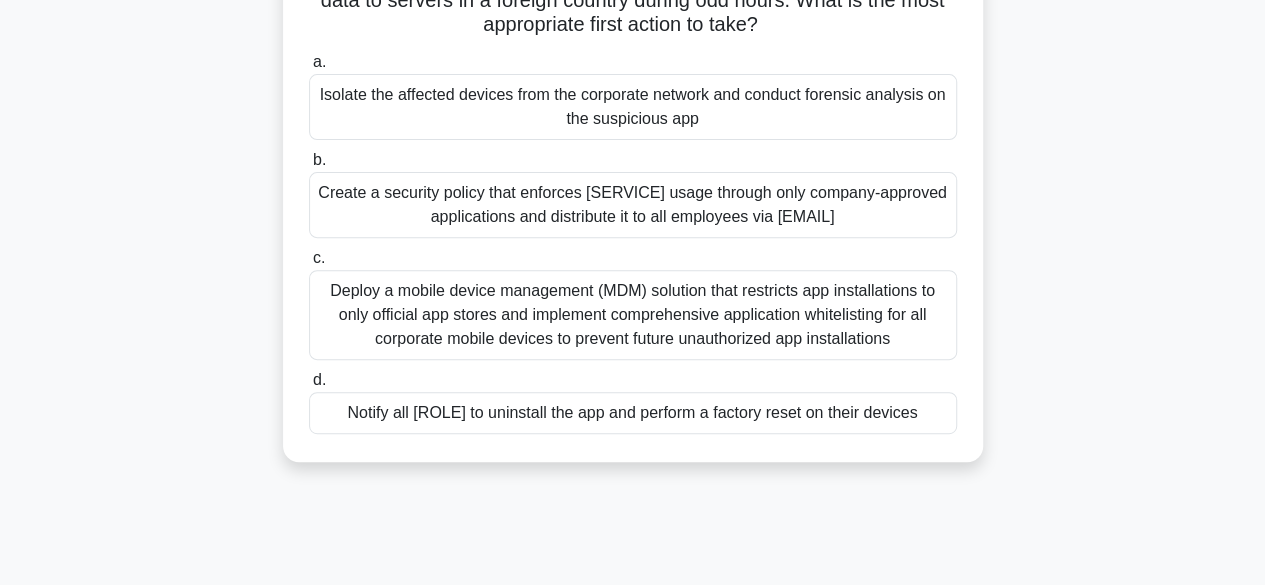 click on "Notify all executives to uninstall the app and perform a factory reset on their devices" at bounding box center [633, 413] 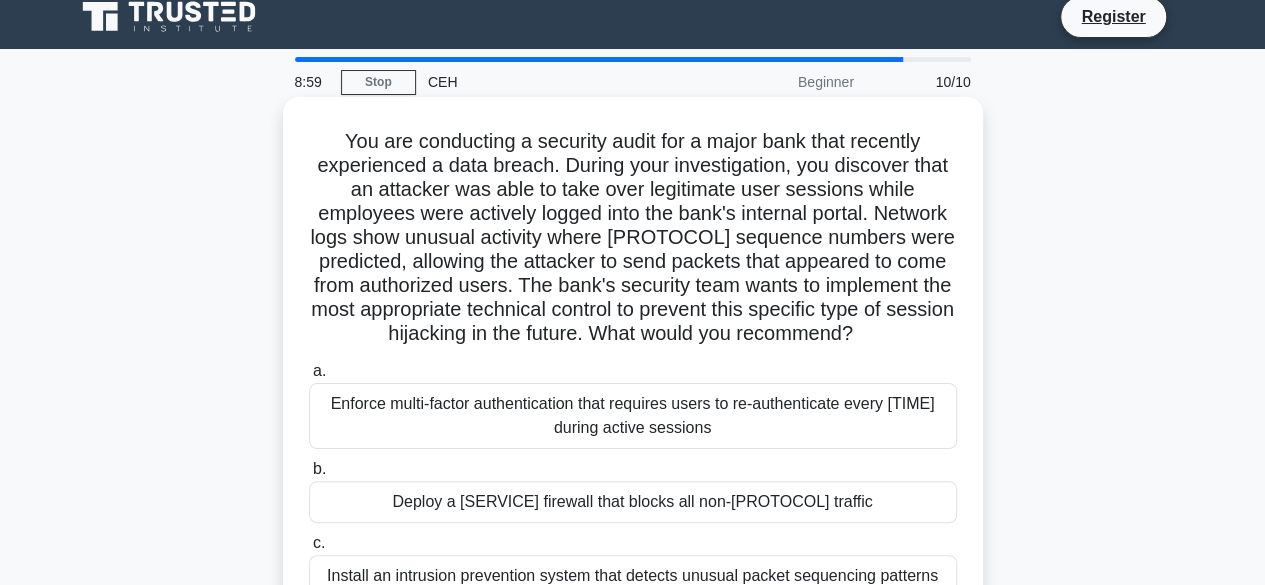 scroll, scrollTop: 0, scrollLeft: 0, axis: both 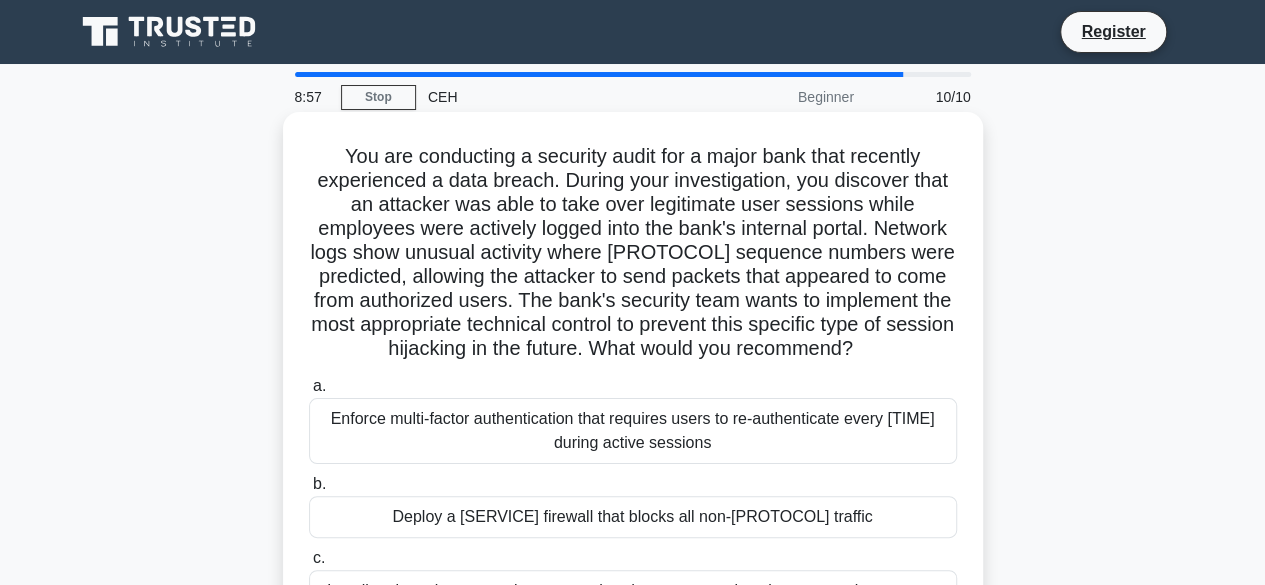 click on "Enforce multi-factor authentication that requires users to re-authenticate every 15 minutes during active sessions" at bounding box center (633, 431) 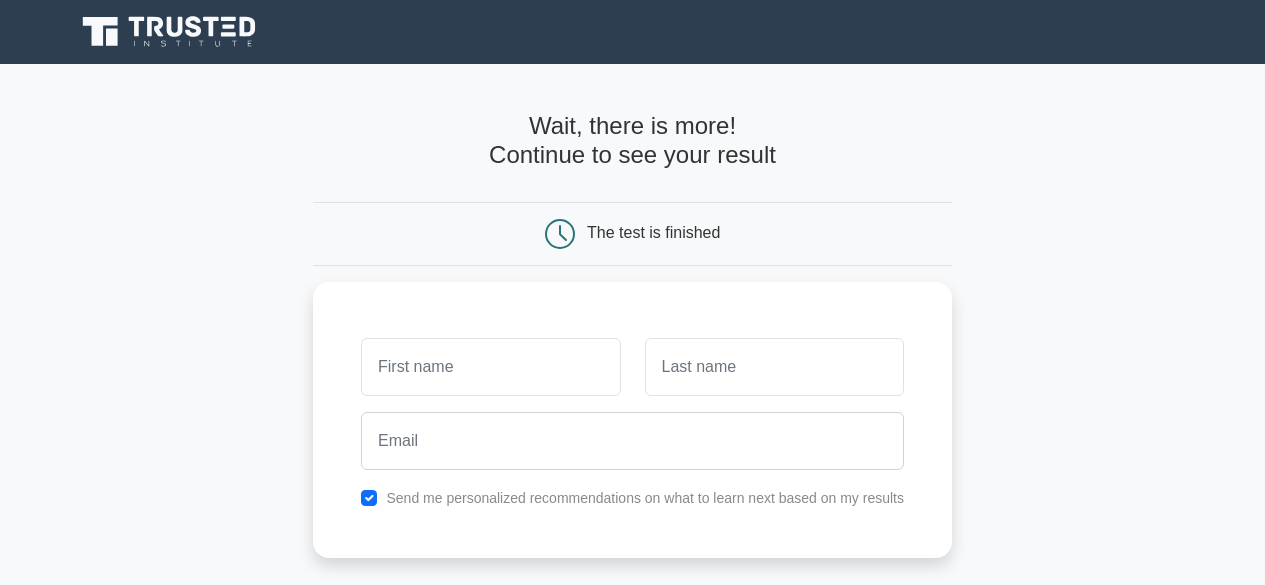 scroll, scrollTop: 0, scrollLeft: 0, axis: both 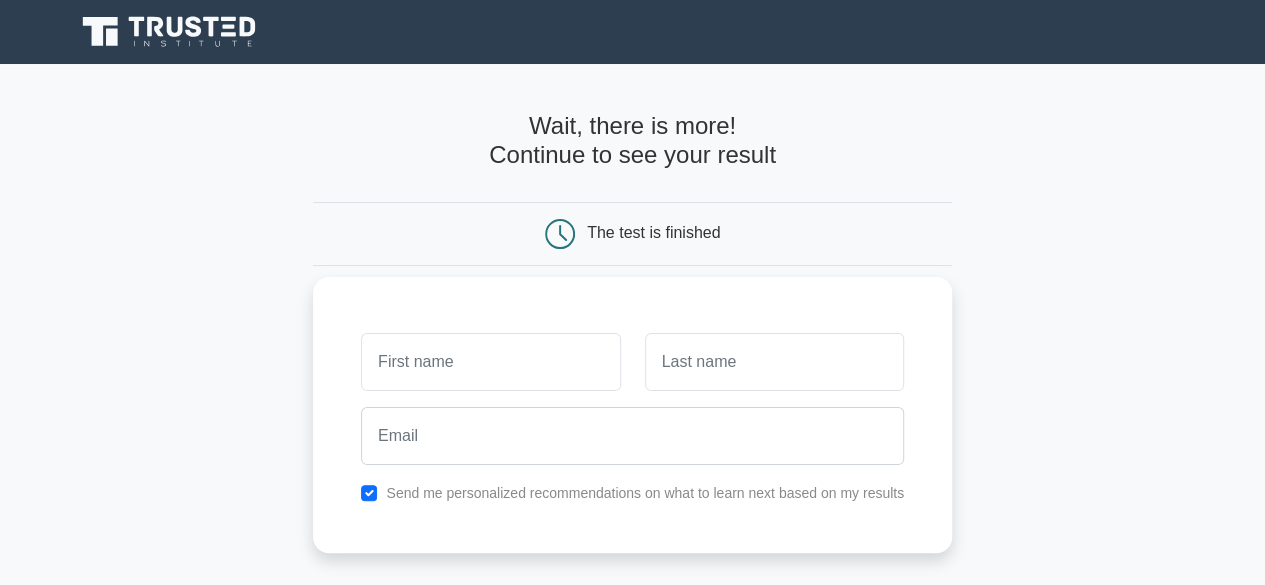 click at bounding box center (490, 362) 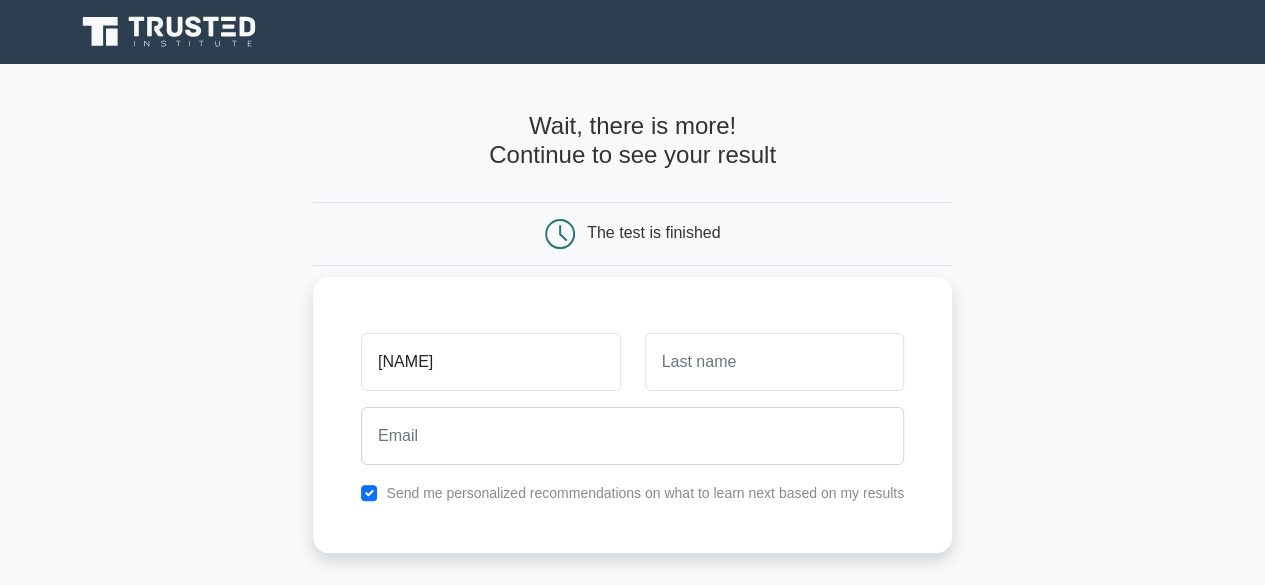 type on "[NAME]" 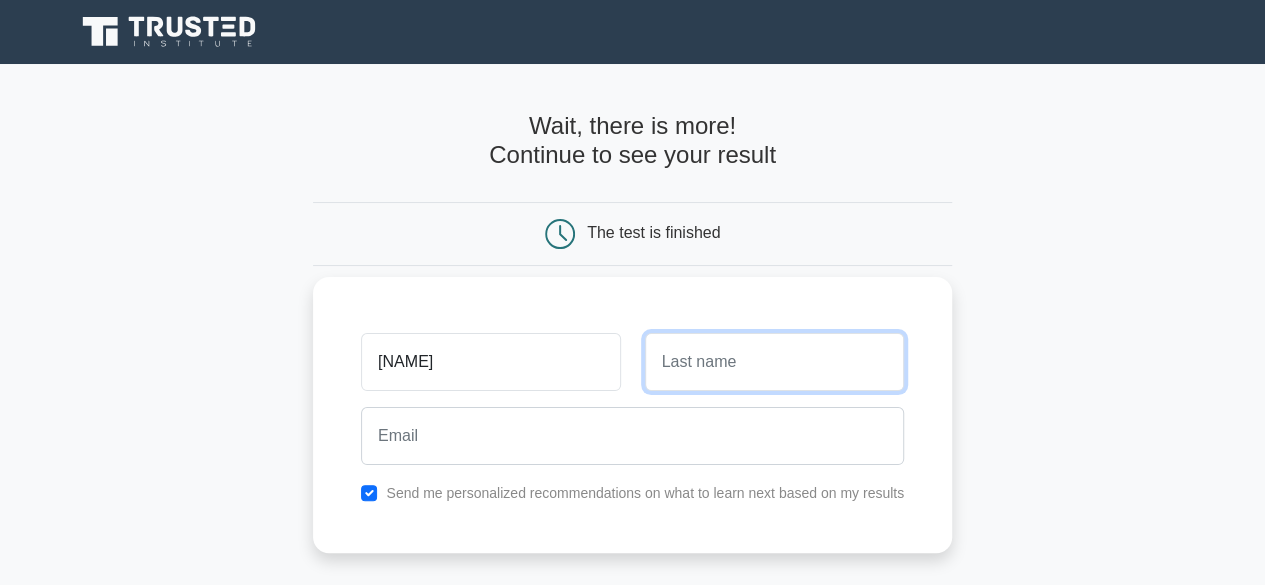 click at bounding box center [774, 362] 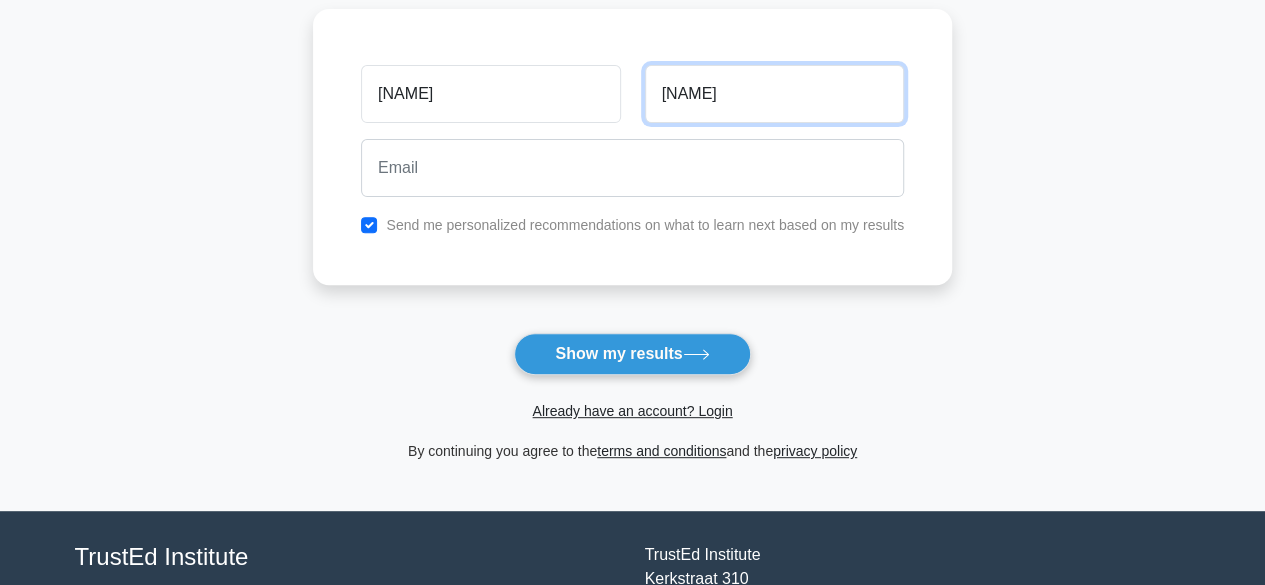 scroll, scrollTop: 300, scrollLeft: 0, axis: vertical 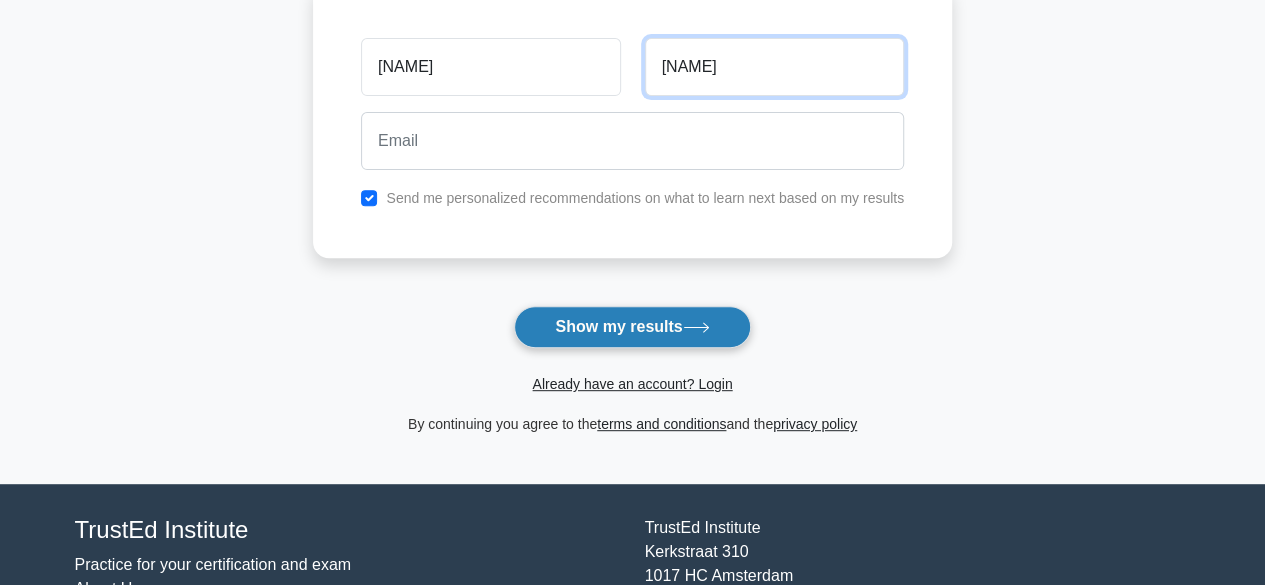 type on "vign" 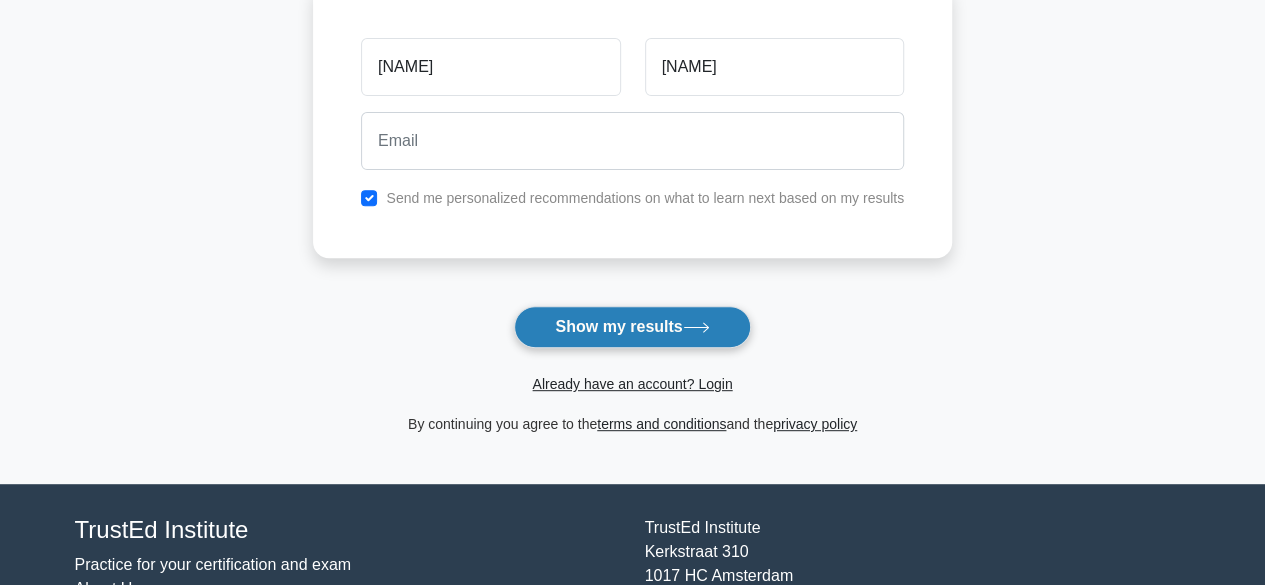 click on "Show my results" at bounding box center [632, 327] 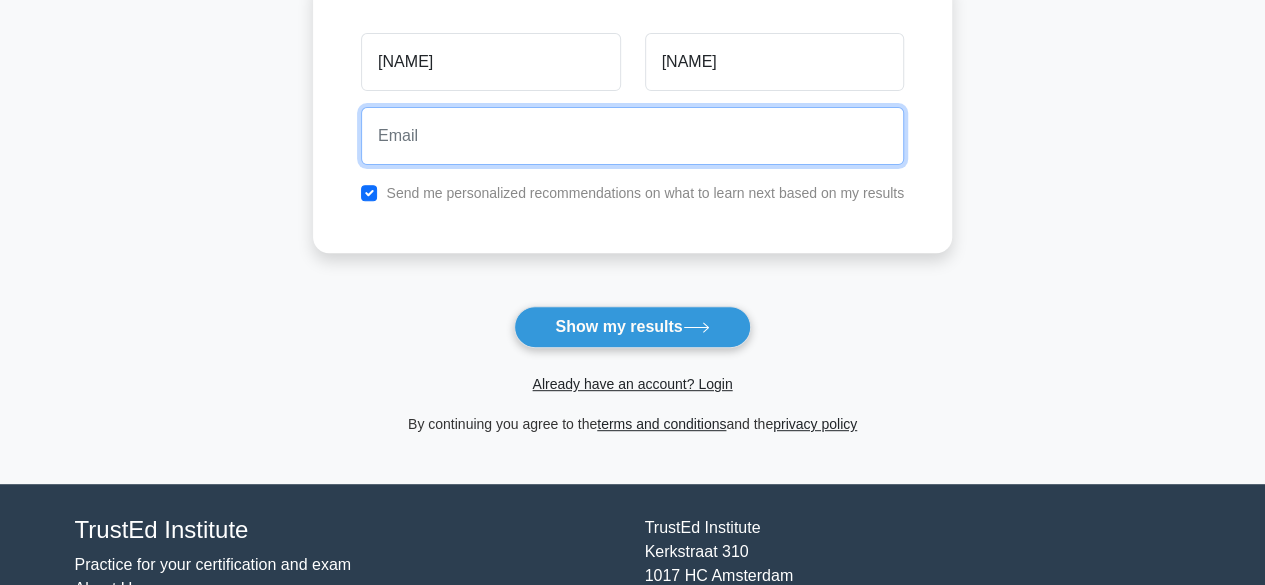 click at bounding box center (632, 136) 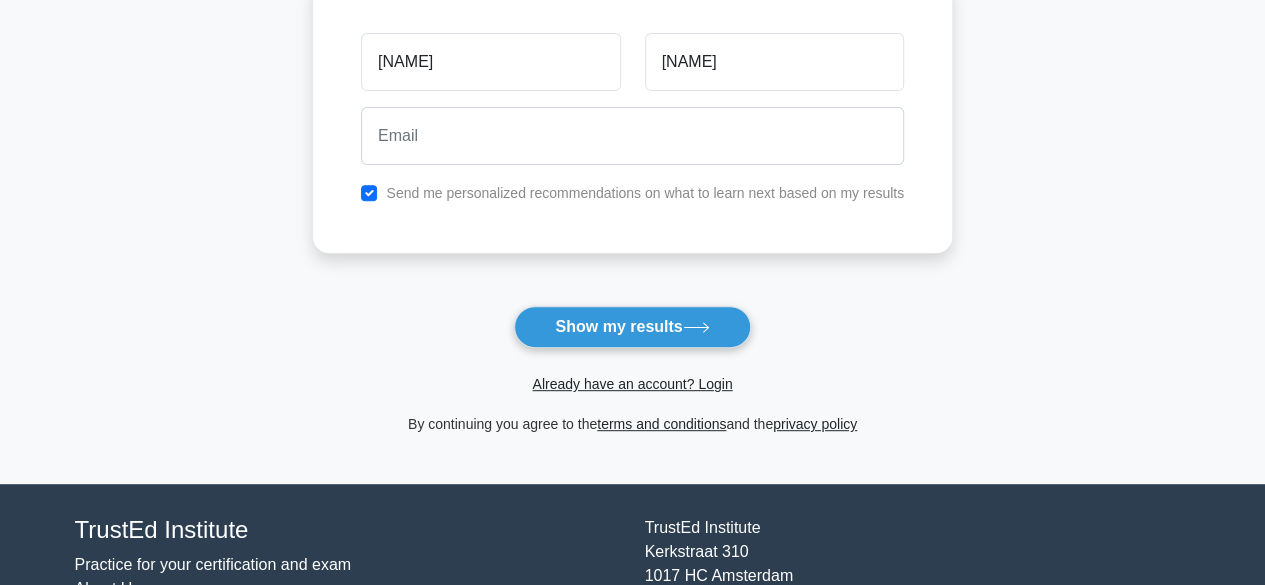 click on "Send me personalized recommendations on what to learn next based on my results" at bounding box center (645, 193) 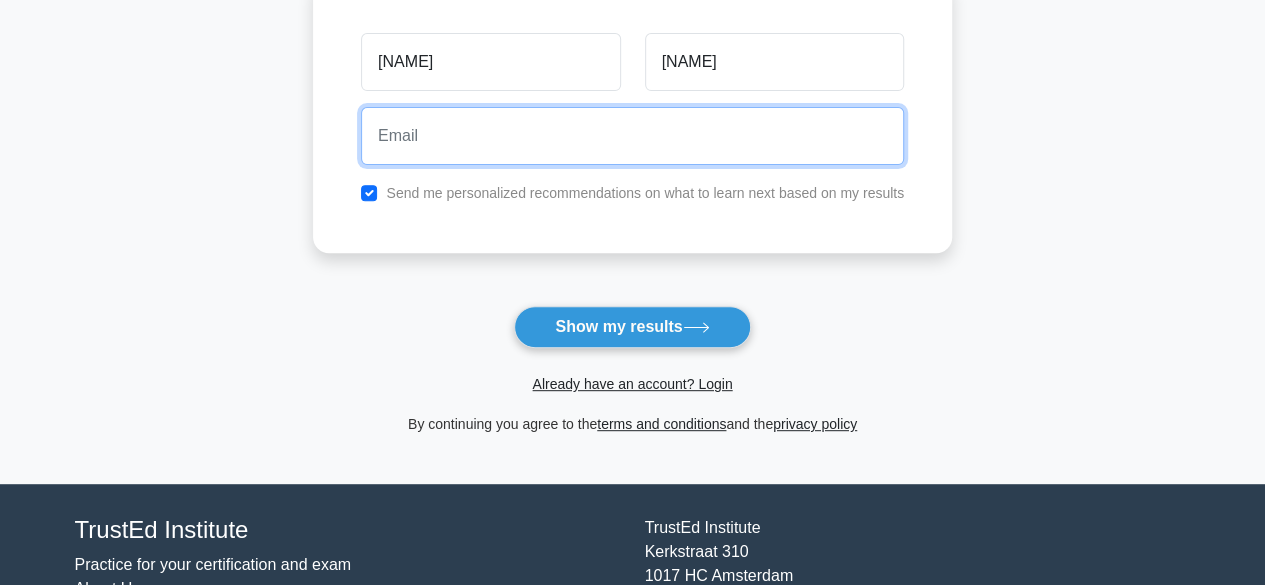 click at bounding box center [632, 136] 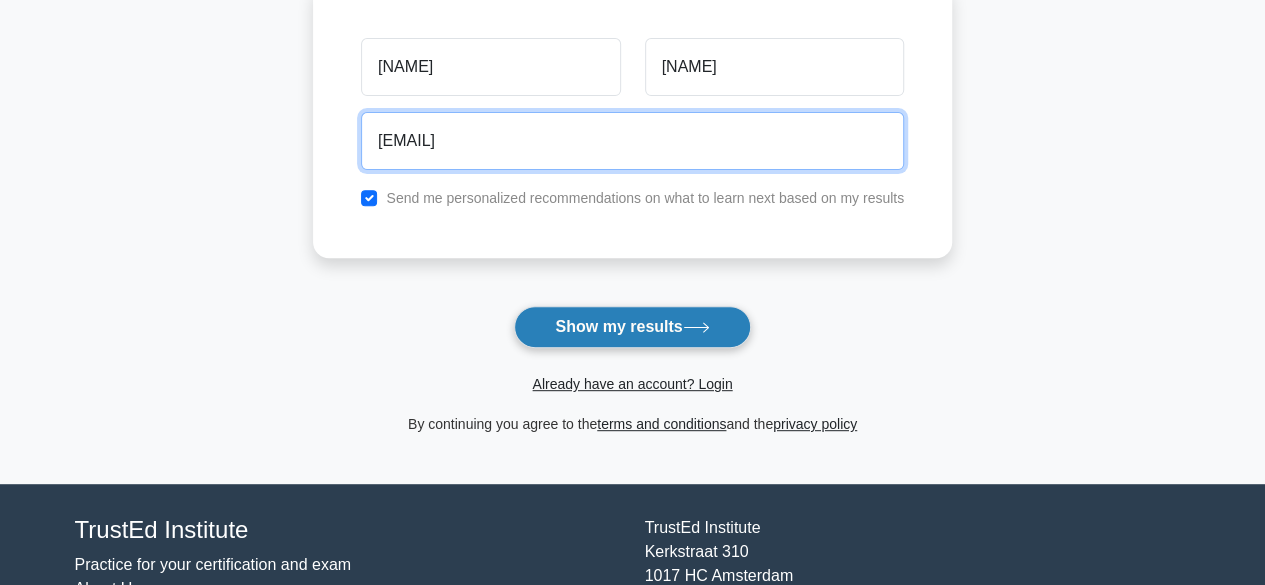 type on "harivigneshwar1085@gmail.com" 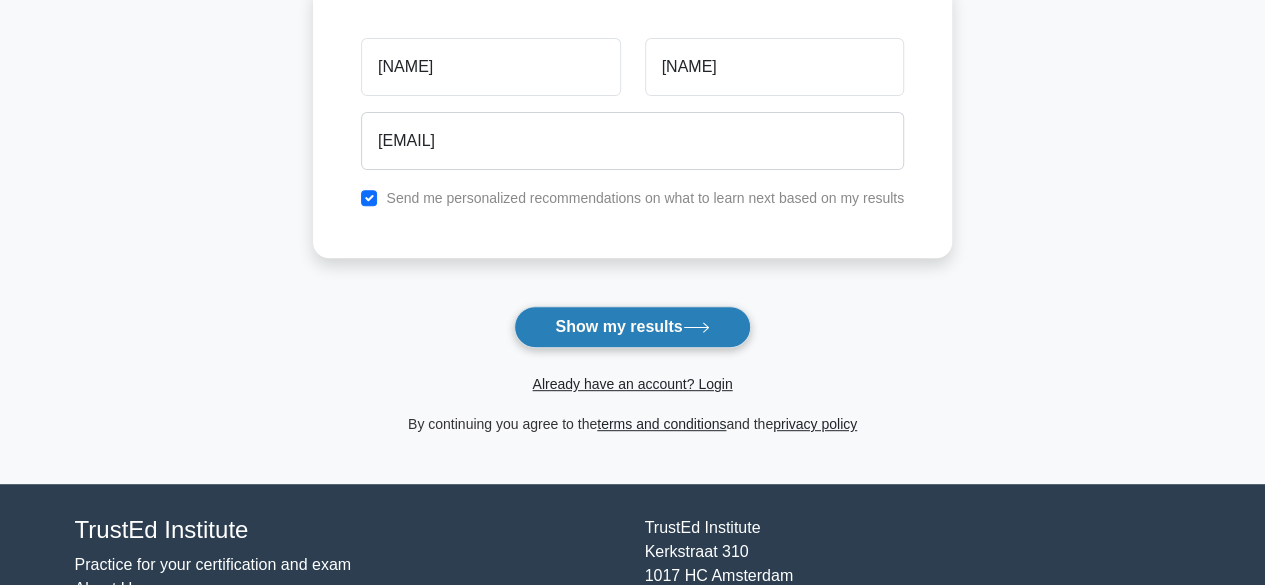 click on "Show my results" at bounding box center [632, 327] 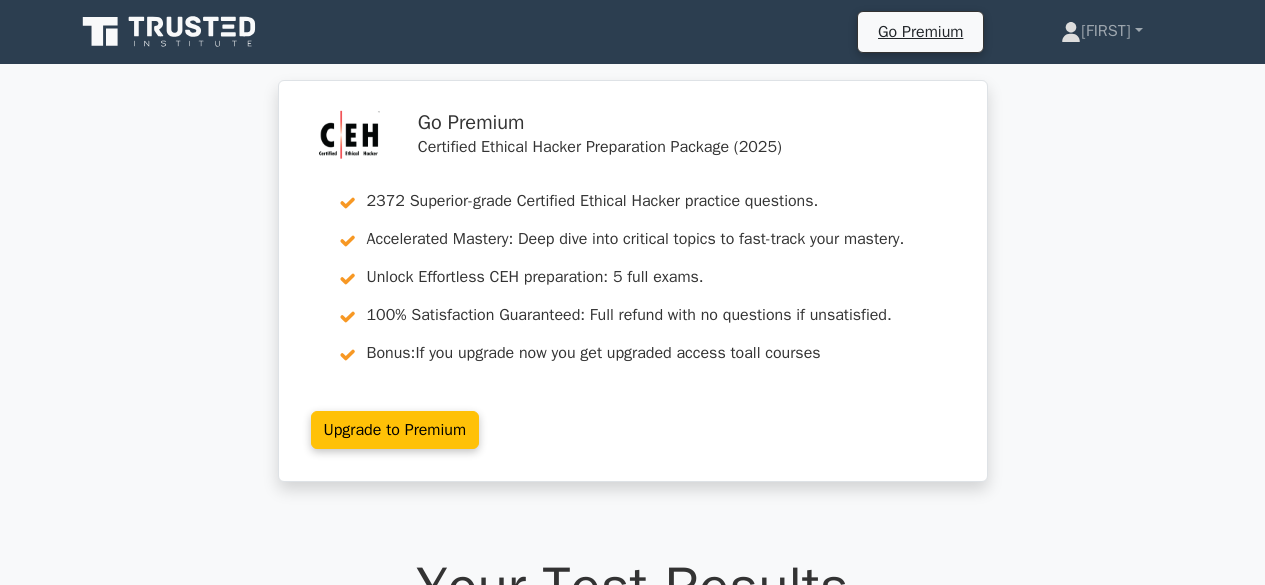 scroll, scrollTop: 0, scrollLeft: 0, axis: both 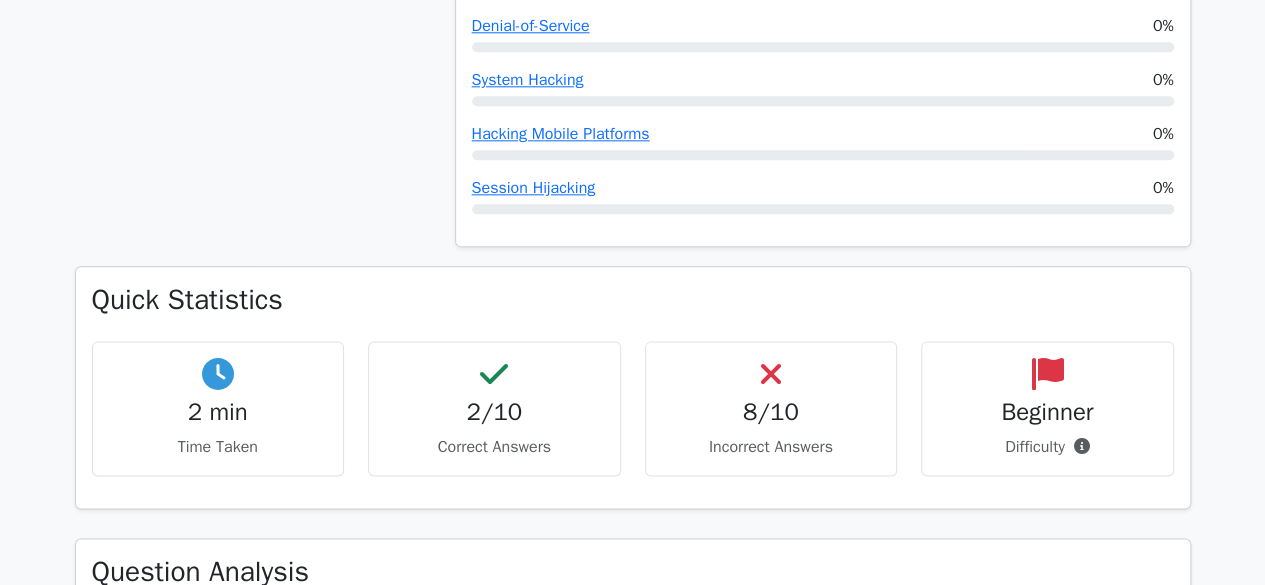 click on "8/10" at bounding box center (771, 412) 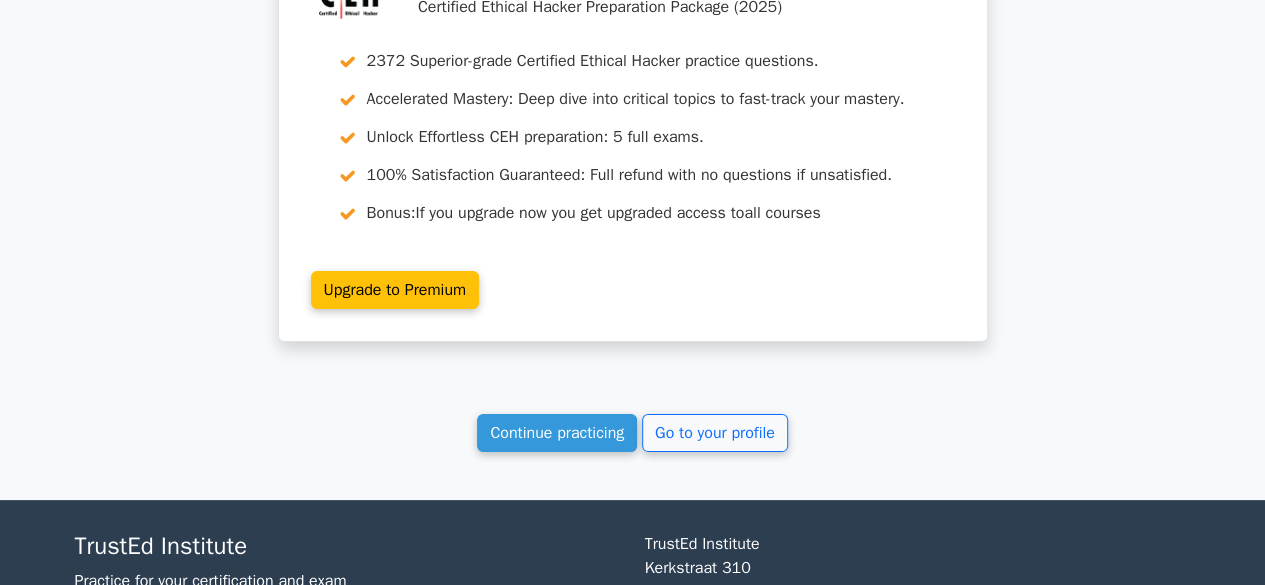 scroll, scrollTop: 3852, scrollLeft: 0, axis: vertical 